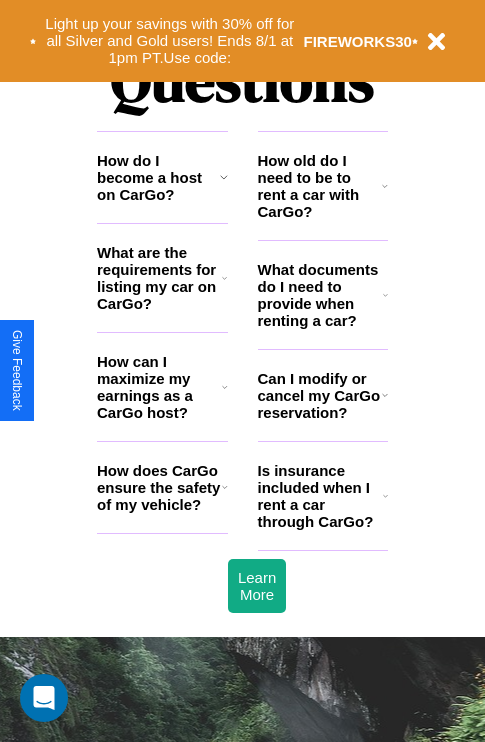 scroll, scrollTop: 2423, scrollLeft: 0, axis: vertical 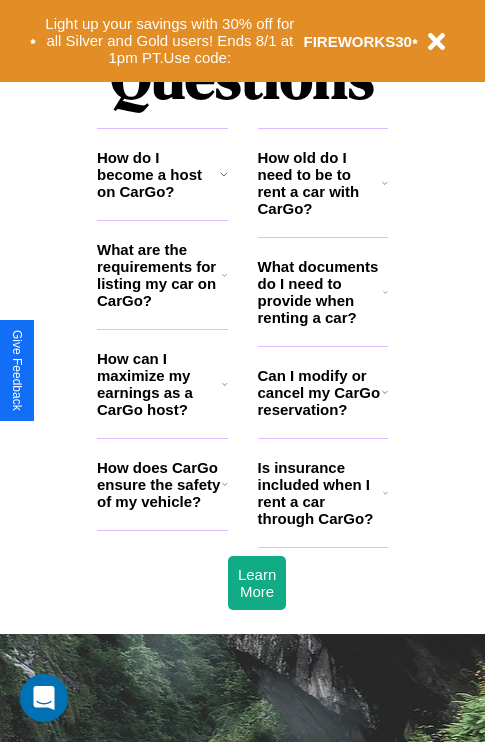 click 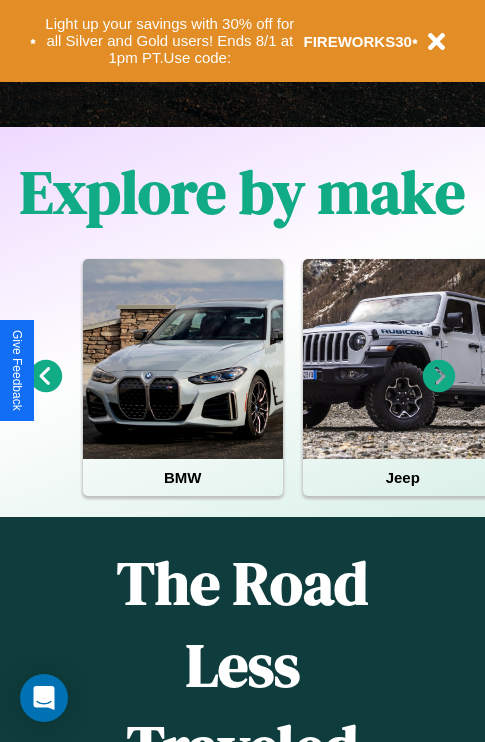 scroll, scrollTop: 308, scrollLeft: 0, axis: vertical 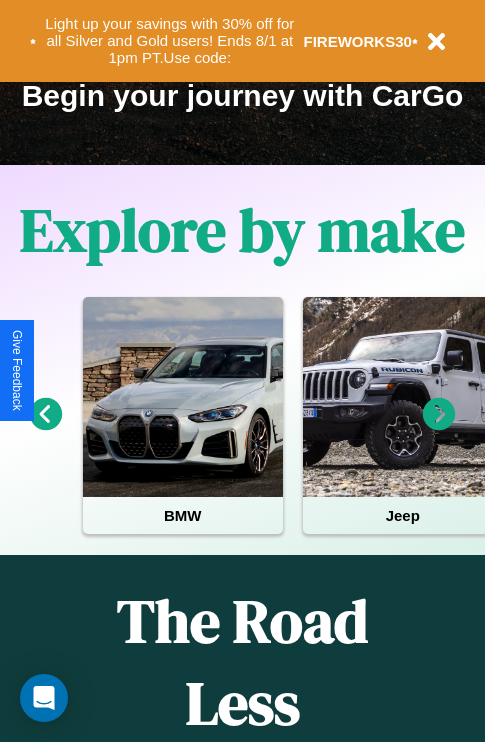 click 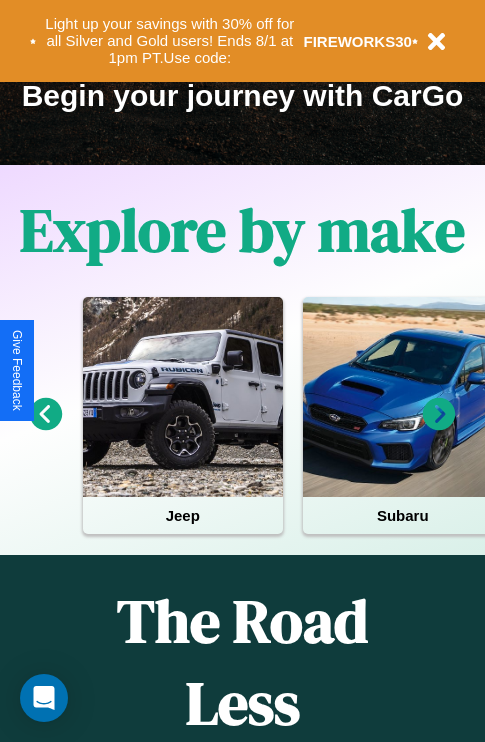 click 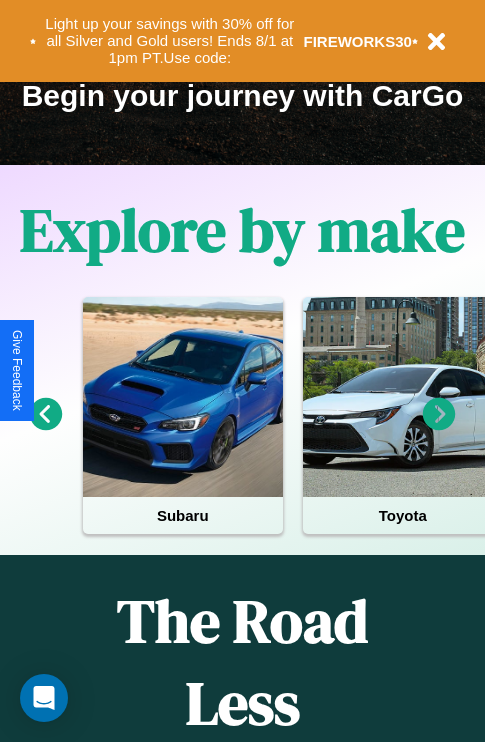 click 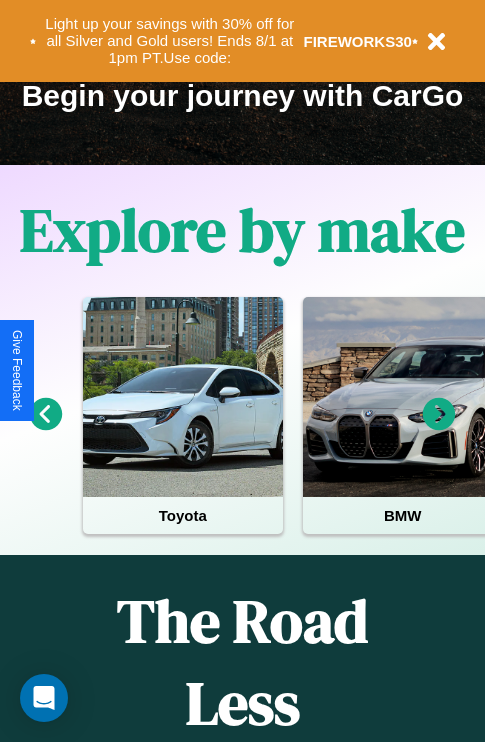 click 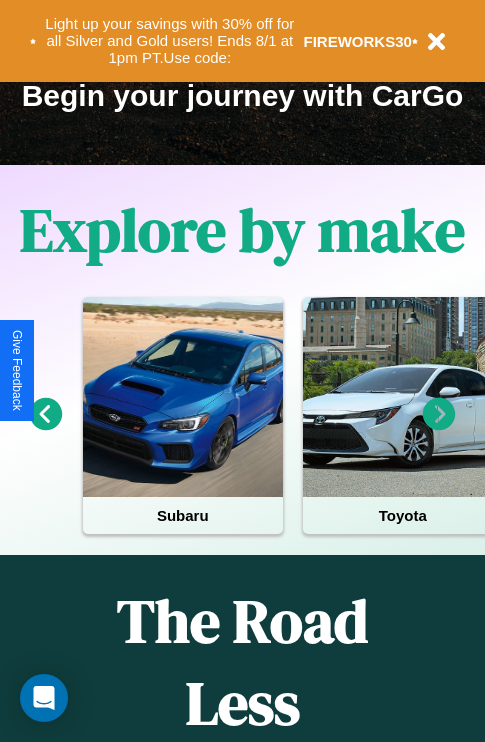 click 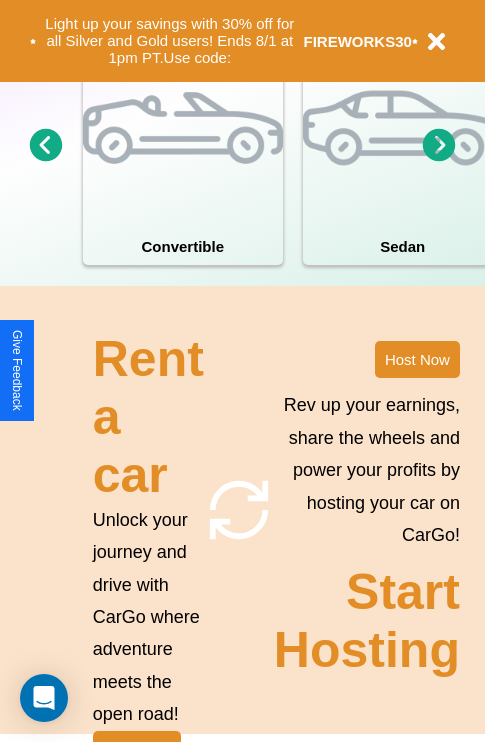 scroll, scrollTop: 1558, scrollLeft: 0, axis: vertical 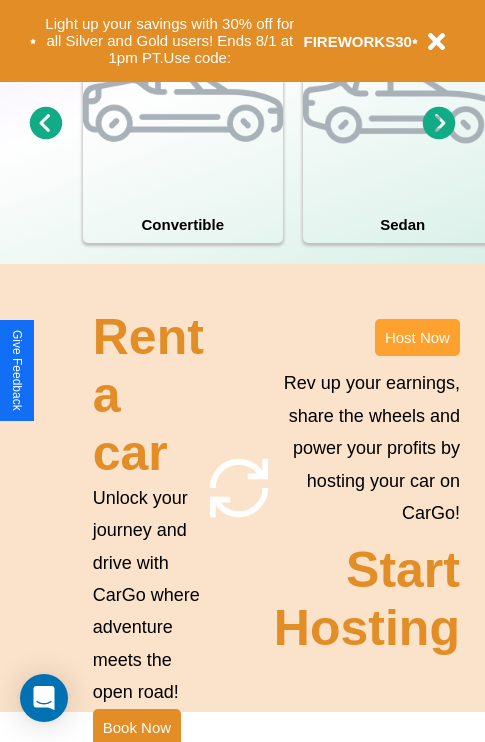 click on "Host Now" at bounding box center [417, 337] 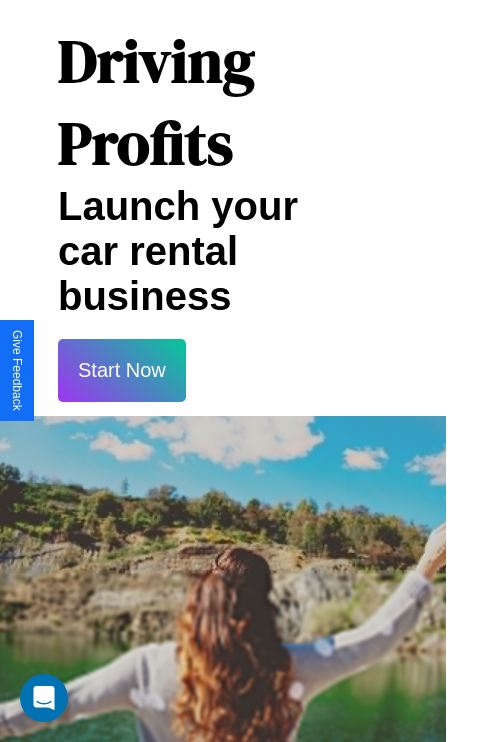 scroll, scrollTop: 35, scrollLeft: 39, axis: both 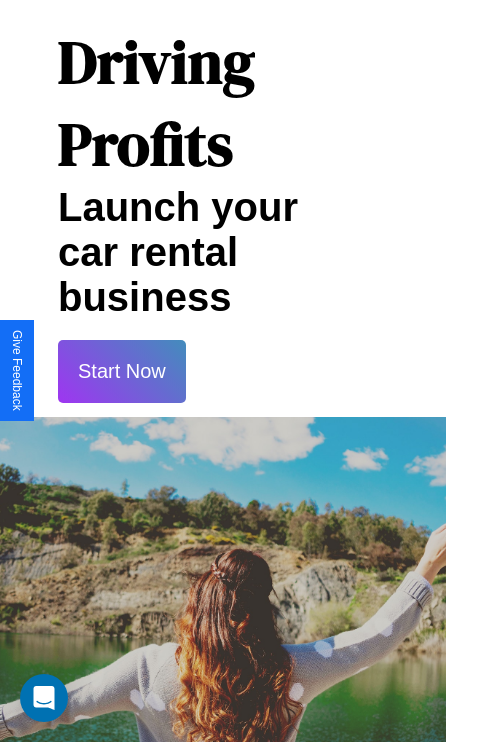 click on "Start Now" at bounding box center (122, 371) 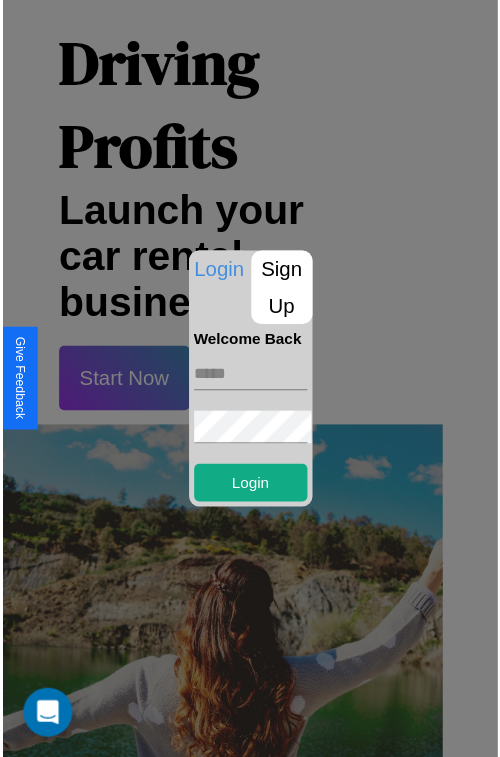 scroll, scrollTop: 35, scrollLeft: 34, axis: both 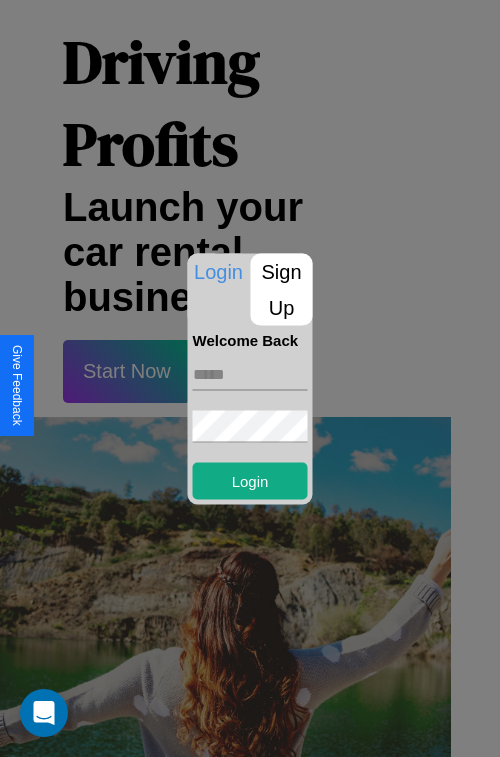 click at bounding box center [250, 374] 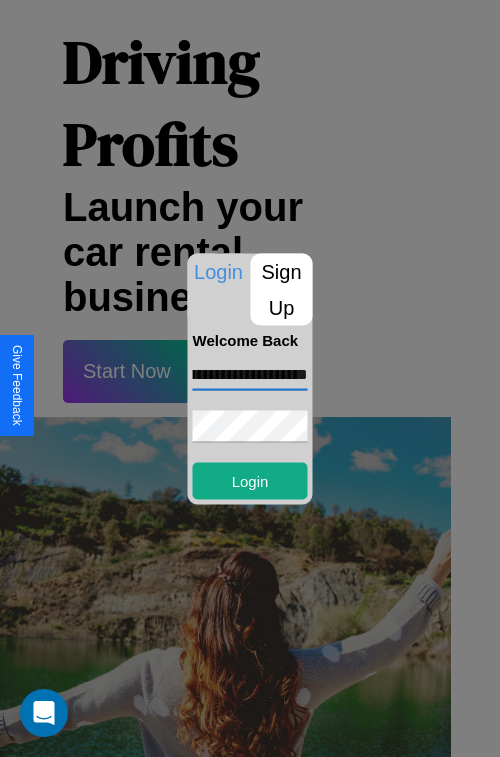 scroll, scrollTop: 0, scrollLeft: 78, axis: horizontal 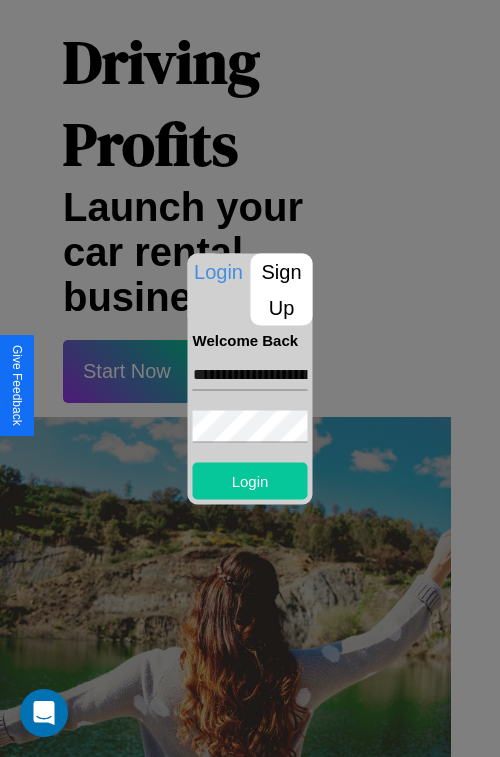 click on "Login" at bounding box center [250, 480] 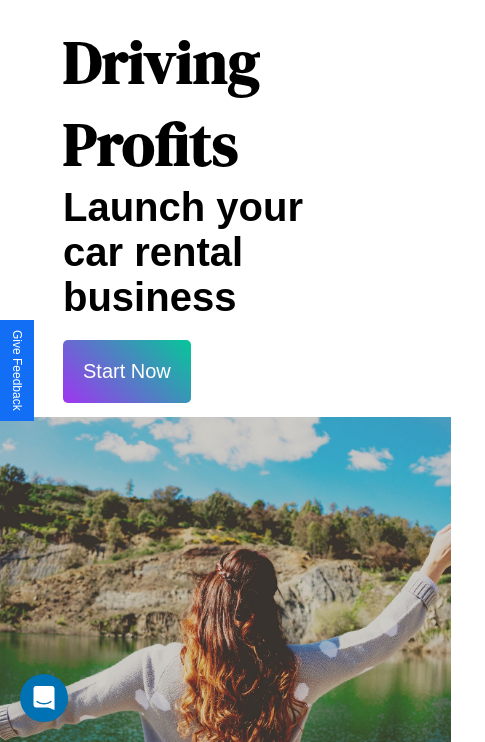 scroll, scrollTop: 37, scrollLeft: 34, axis: both 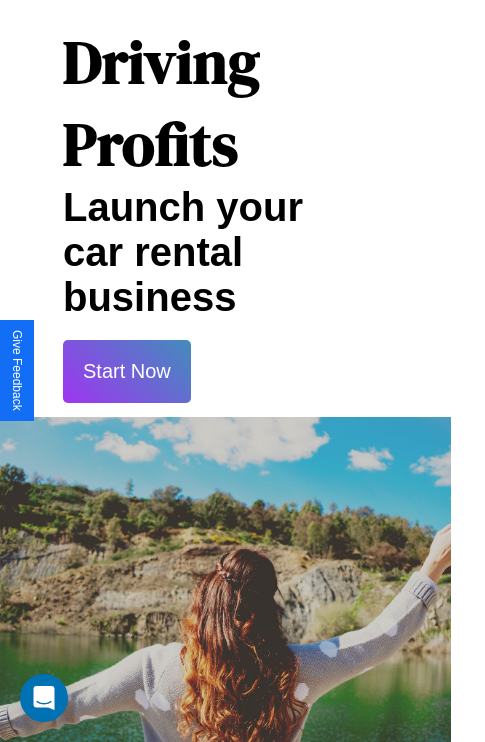 click on "Start Now" at bounding box center [127, 371] 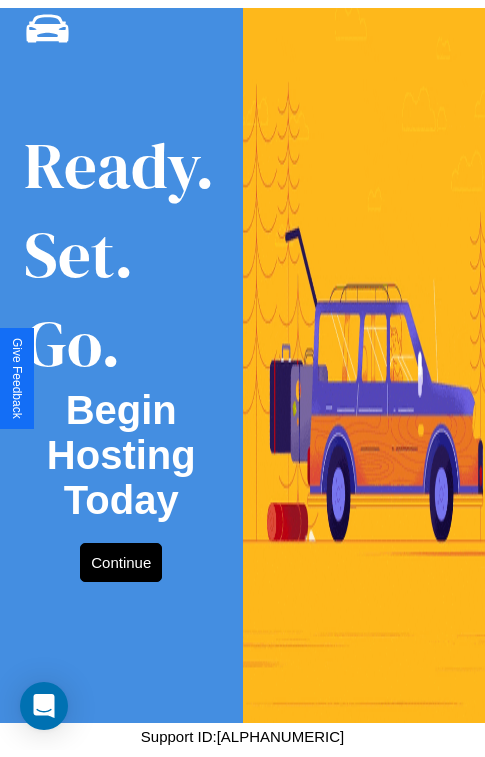 scroll, scrollTop: 0, scrollLeft: 0, axis: both 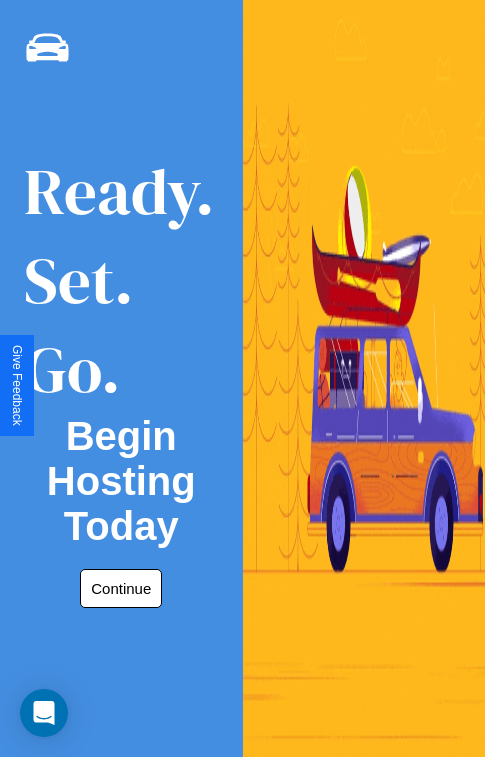 click on "Continue" at bounding box center [121, 588] 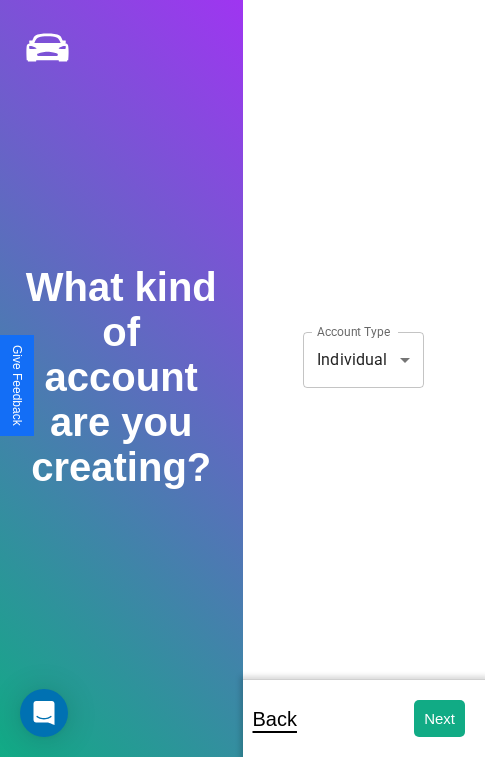 click on "**********" at bounding box center (242, 392) 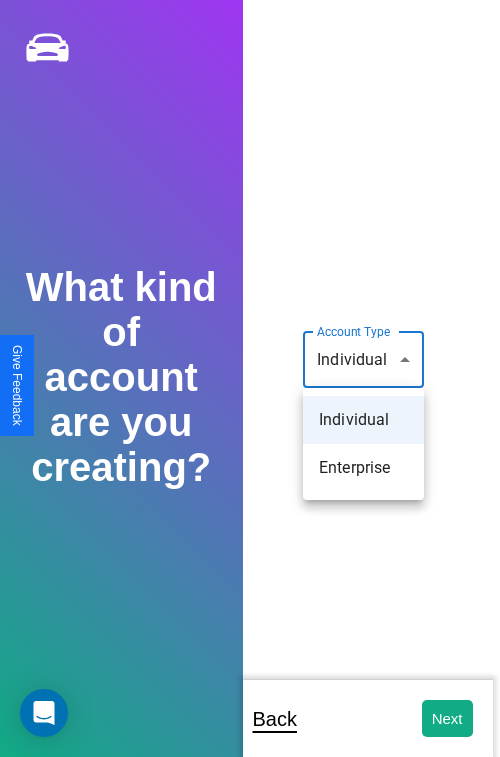 click on "Individual" at bounding box center [363, 420] 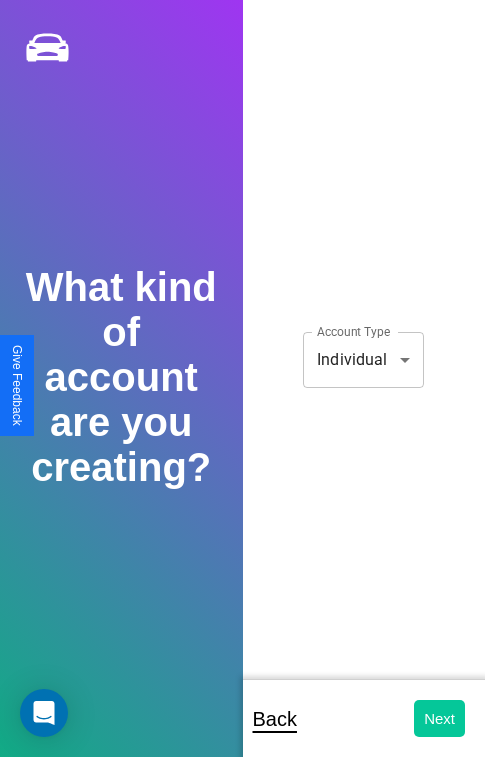 click on "Next" at bounding box center [439, 718] 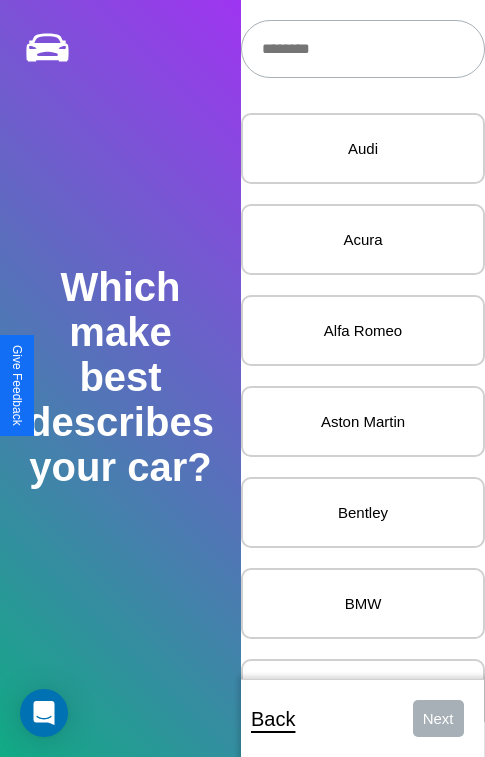 click at bounding box center [363, 49] 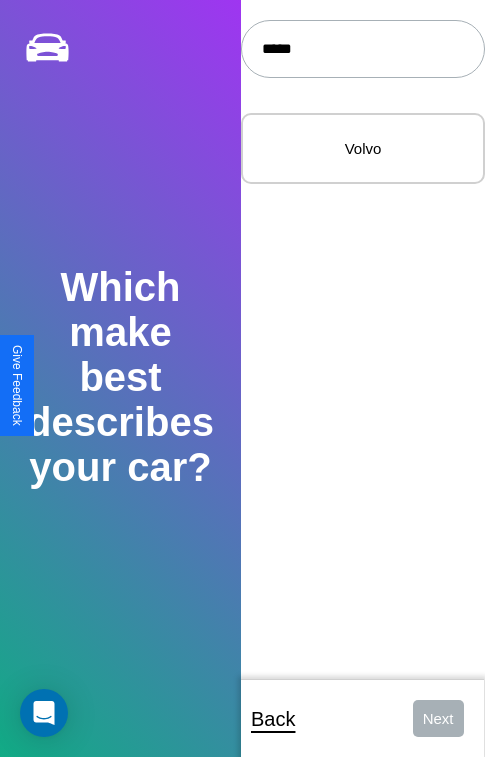 type on "*****" 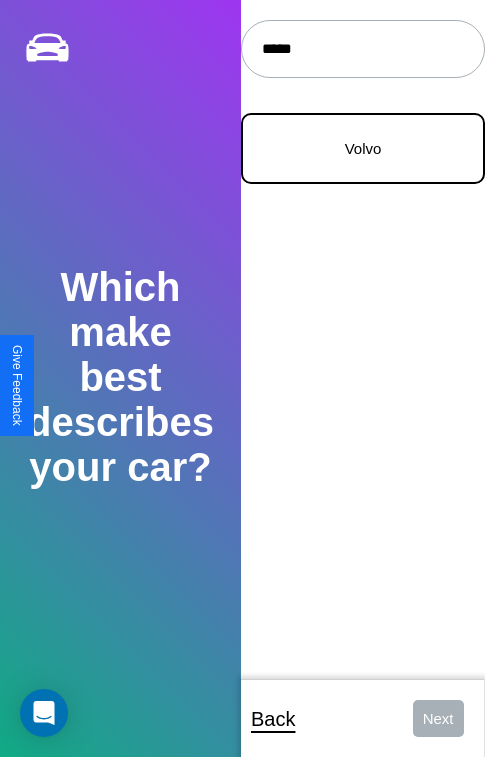 click on "Volvo" at bounding box center [363, 148] 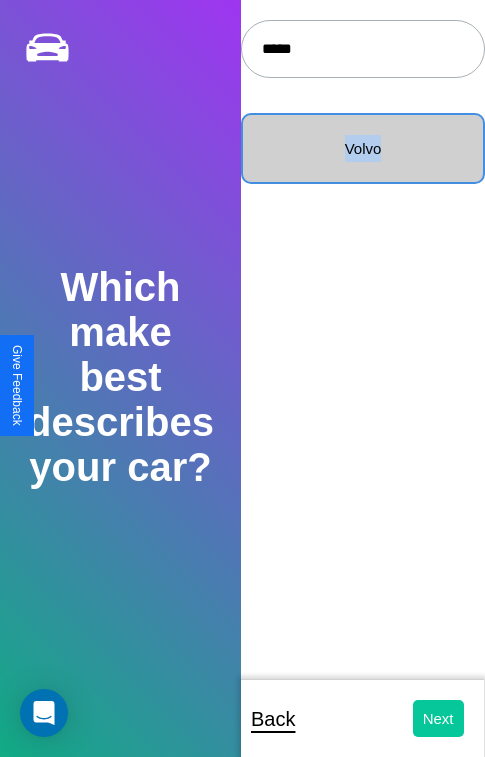 click on "Next" at bounding box center (438, 718) 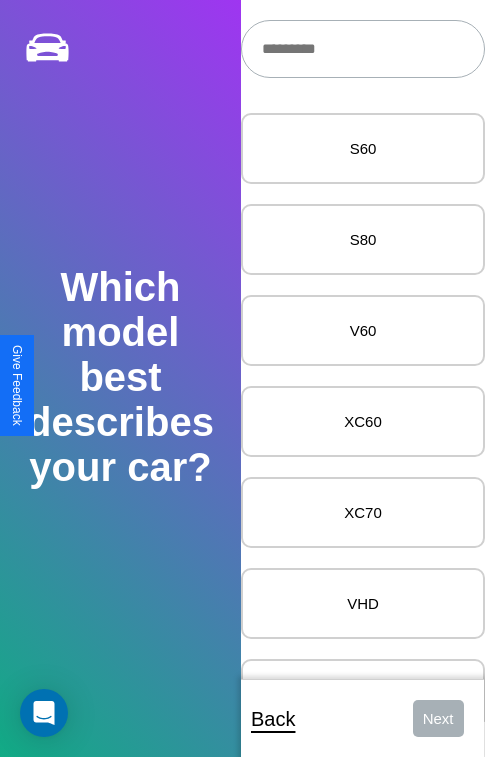click at bounding box center (363, 49) 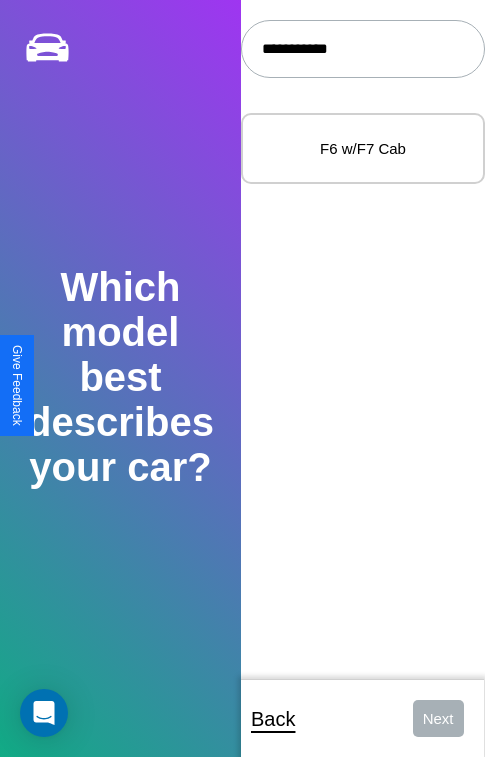 type on "**********" 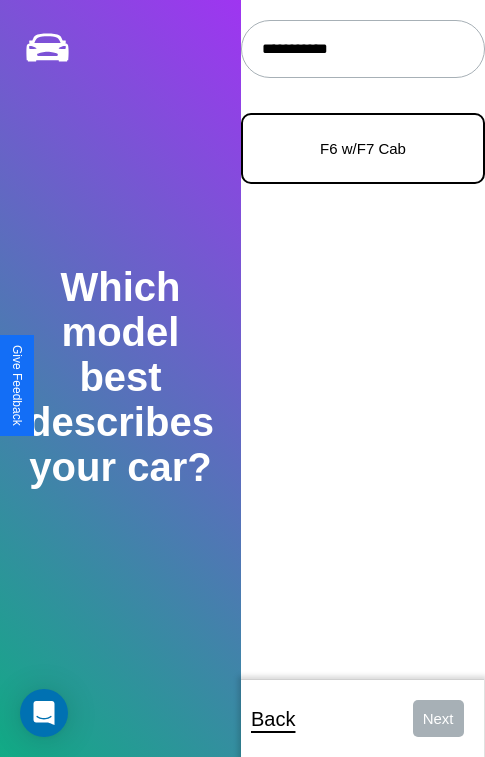 click on "F6 w/F7 Cab" at bounding box center [363, 148] 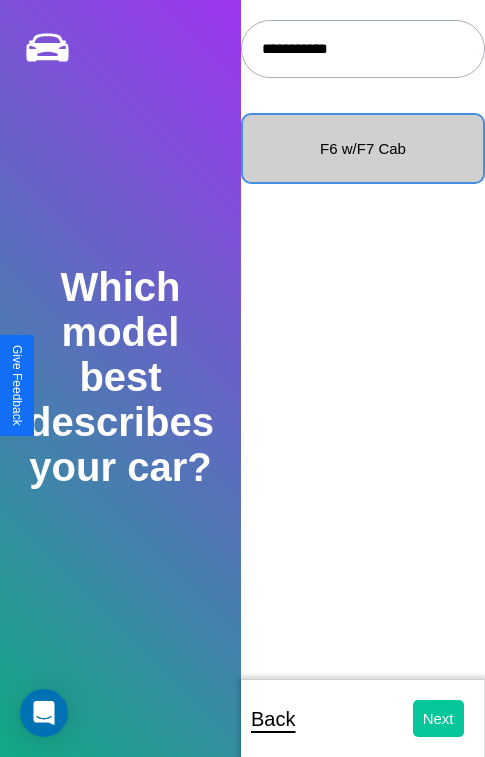 click on "Next" at bounding box center (438, 718) 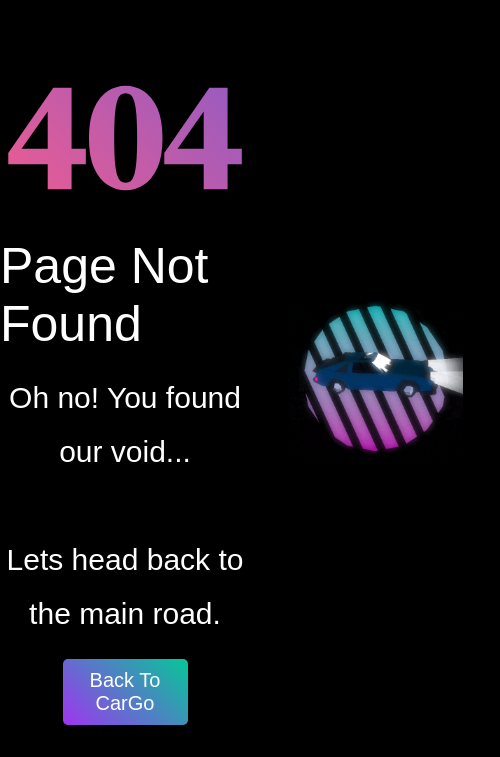 scroll, scrollTop: 0, scrollLeft: 0, axis: both 